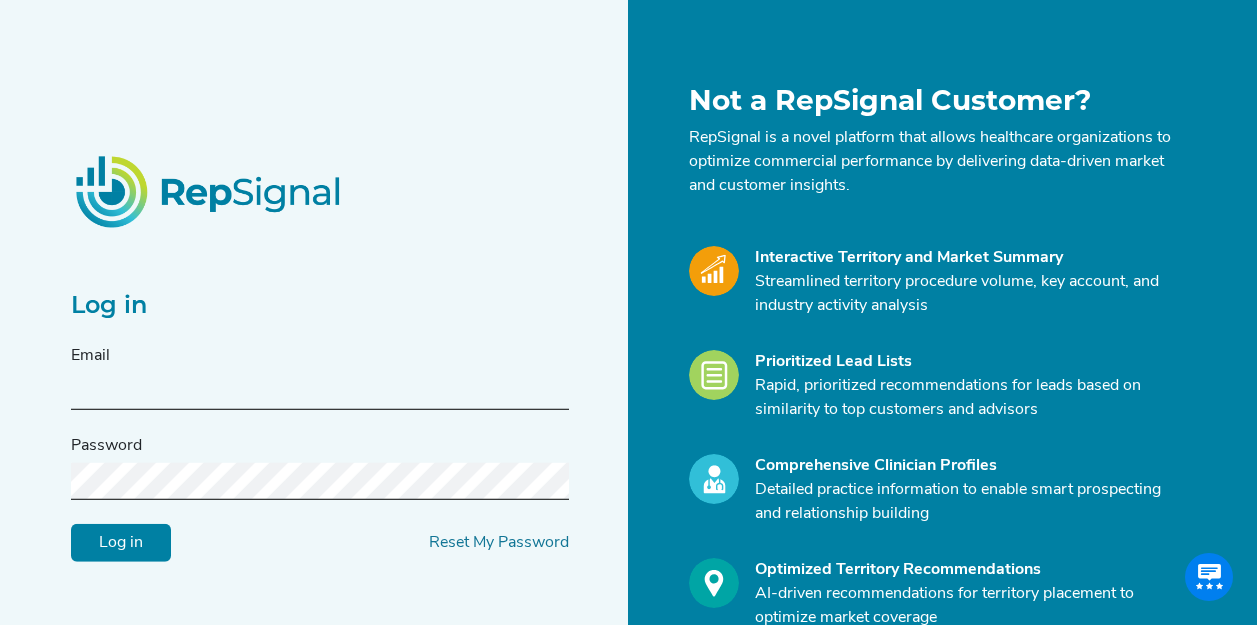 scroll, scrollTop: 0, scrollLeft: 0, axis: both 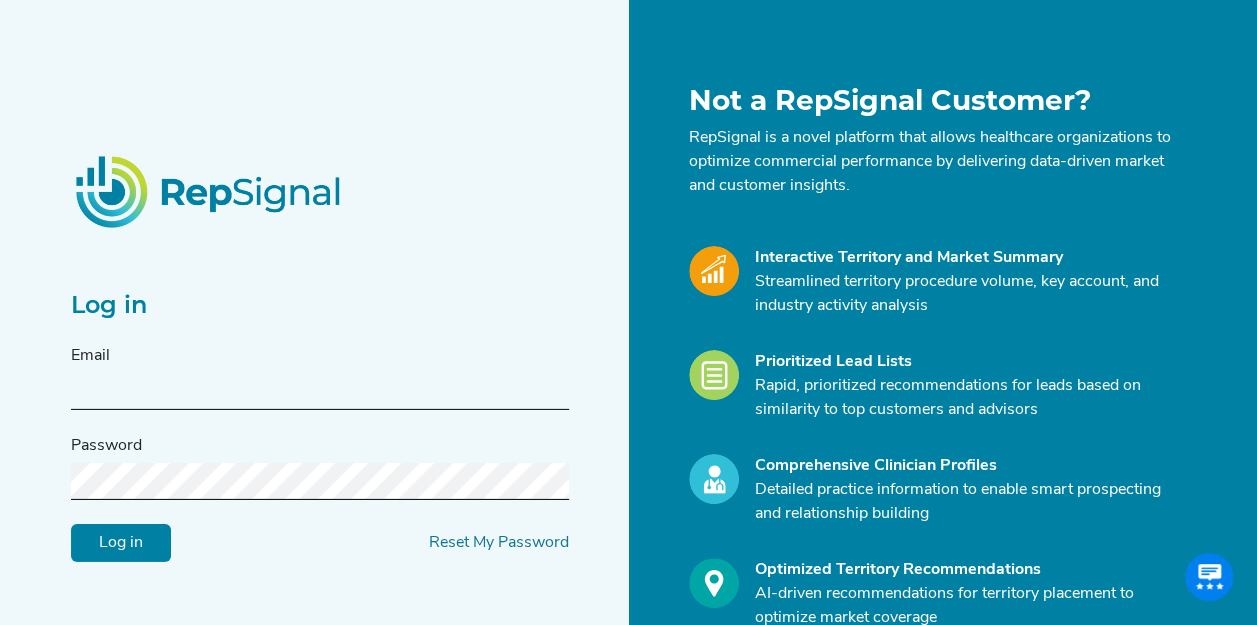 click at bounding box center (320, 391) 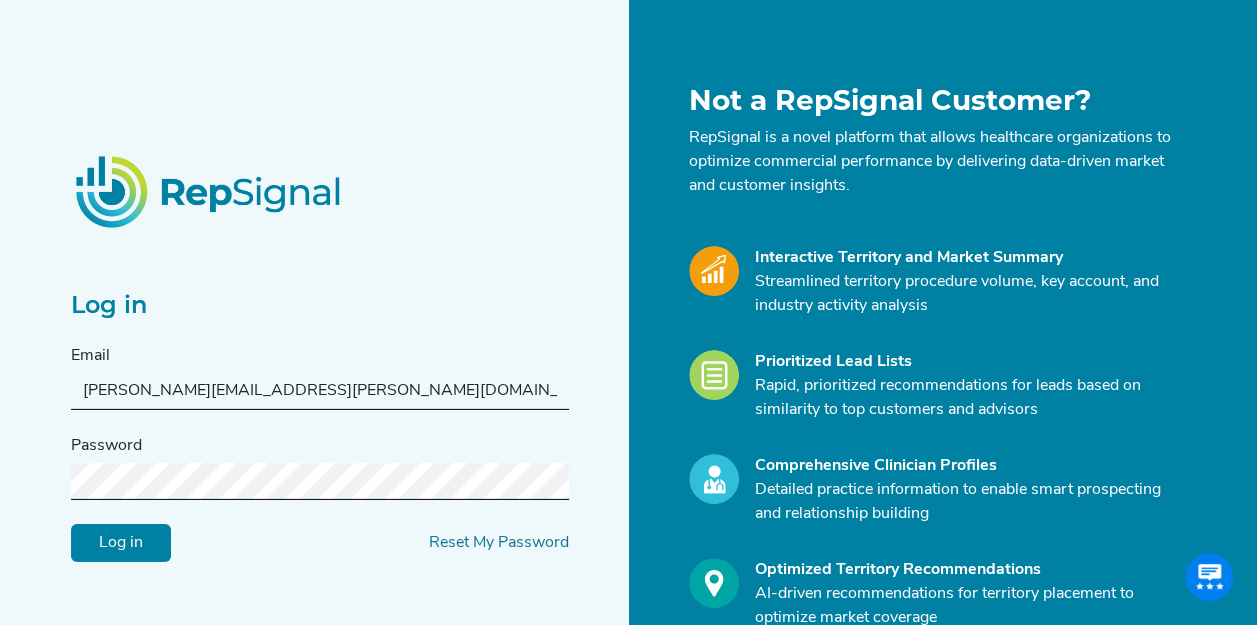 type on "[PERSON_NAME][EMAIL_ADDRESS][PERSON_NAME][DOMAIN_NAME]" 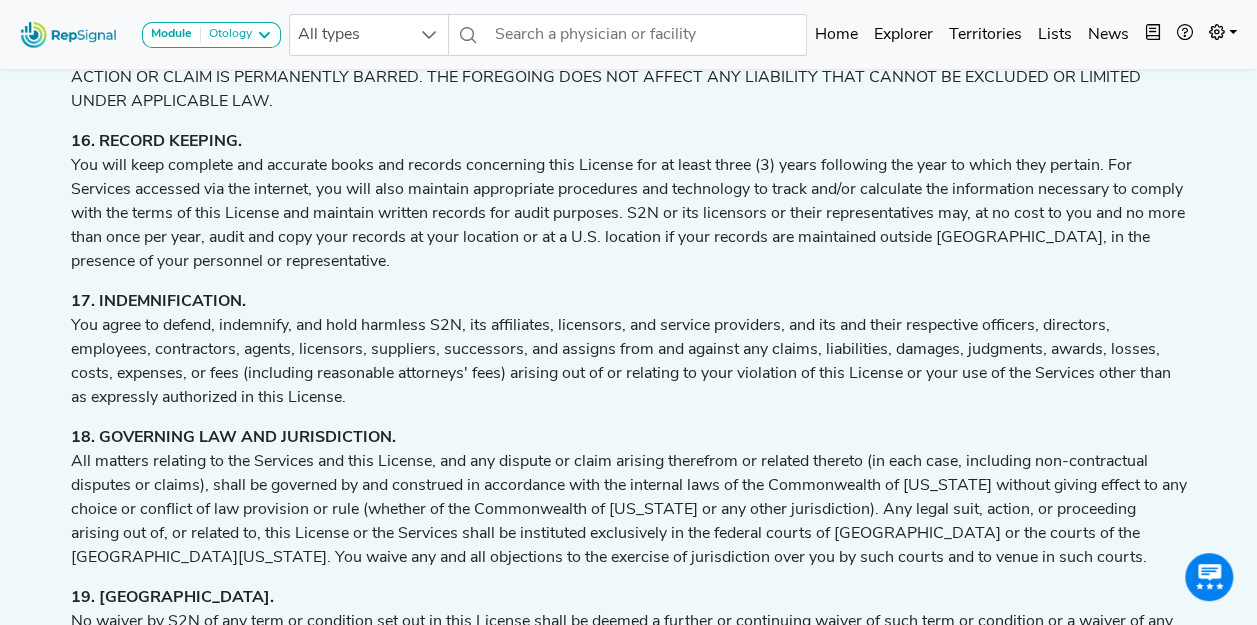 scroll, scrollTop: 4463, scrollLeft: 0, axis: vertical 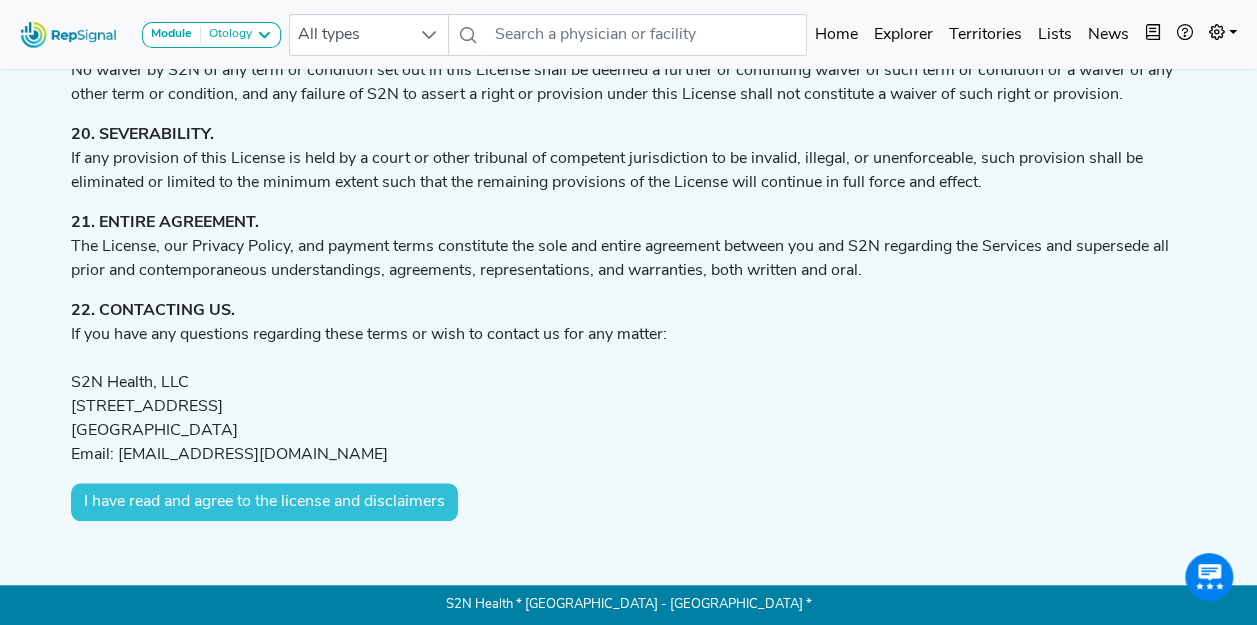 click on "I have read and agree to the license and disclaimers" at bounding box center [264, 502] 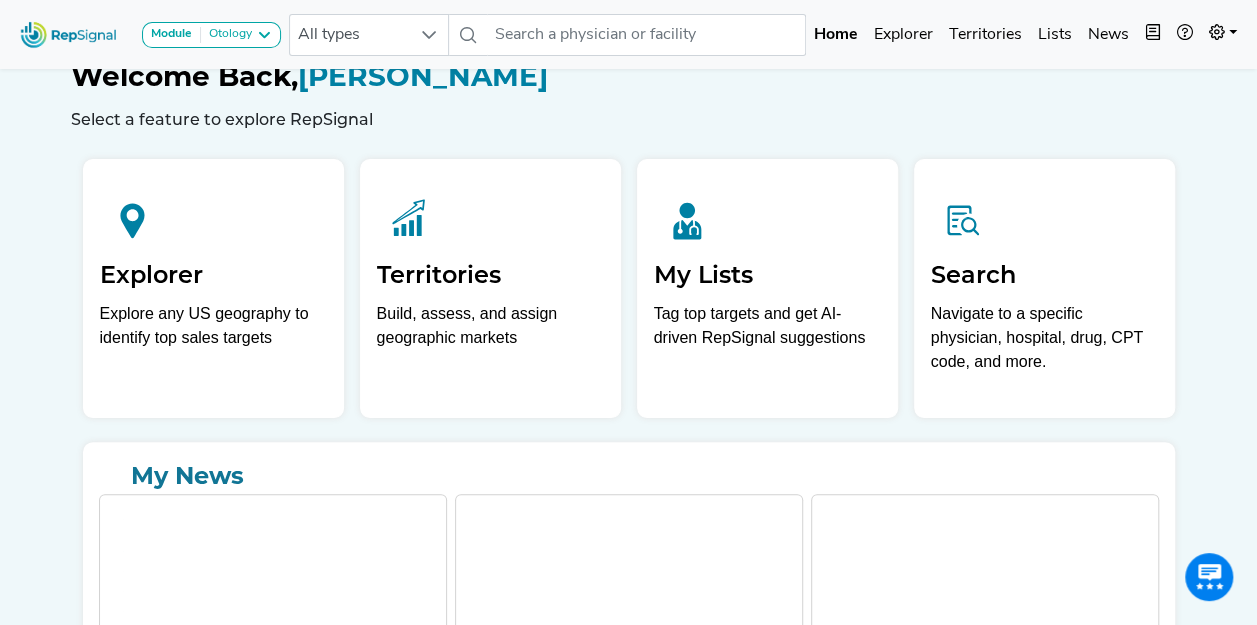 scroll, scrollTop: 0, scrollLeft: 0, axis: both 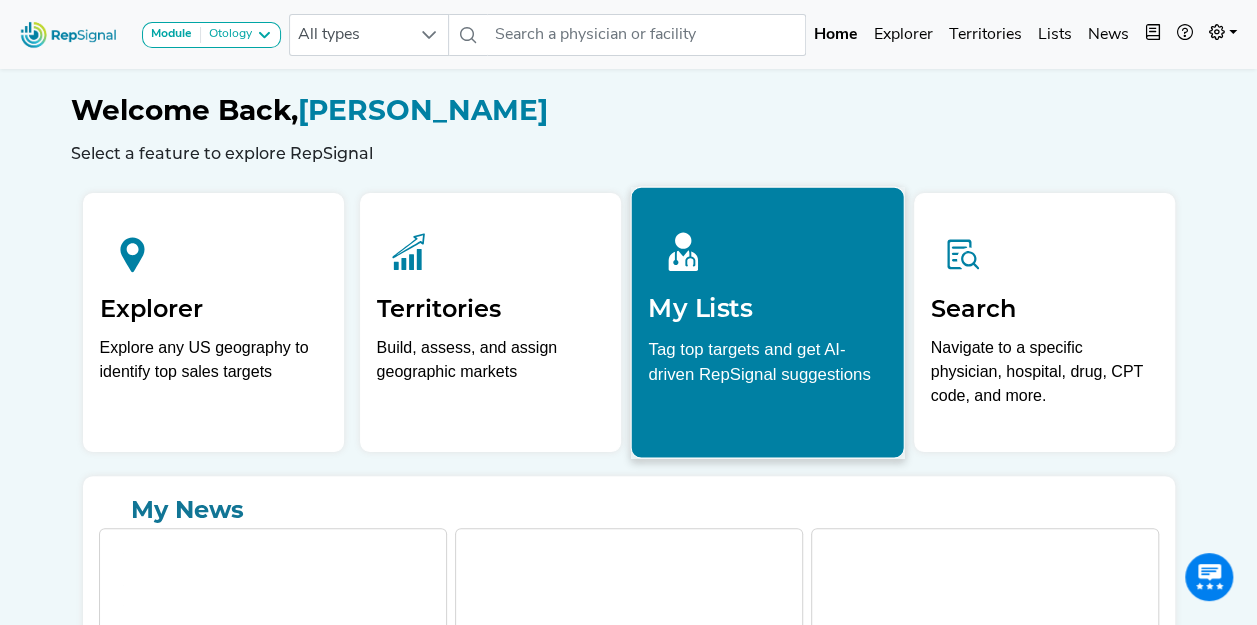 click on "Tag top targets and get AI-driven RepSignal suggestions" at bounding box center [767, 367] 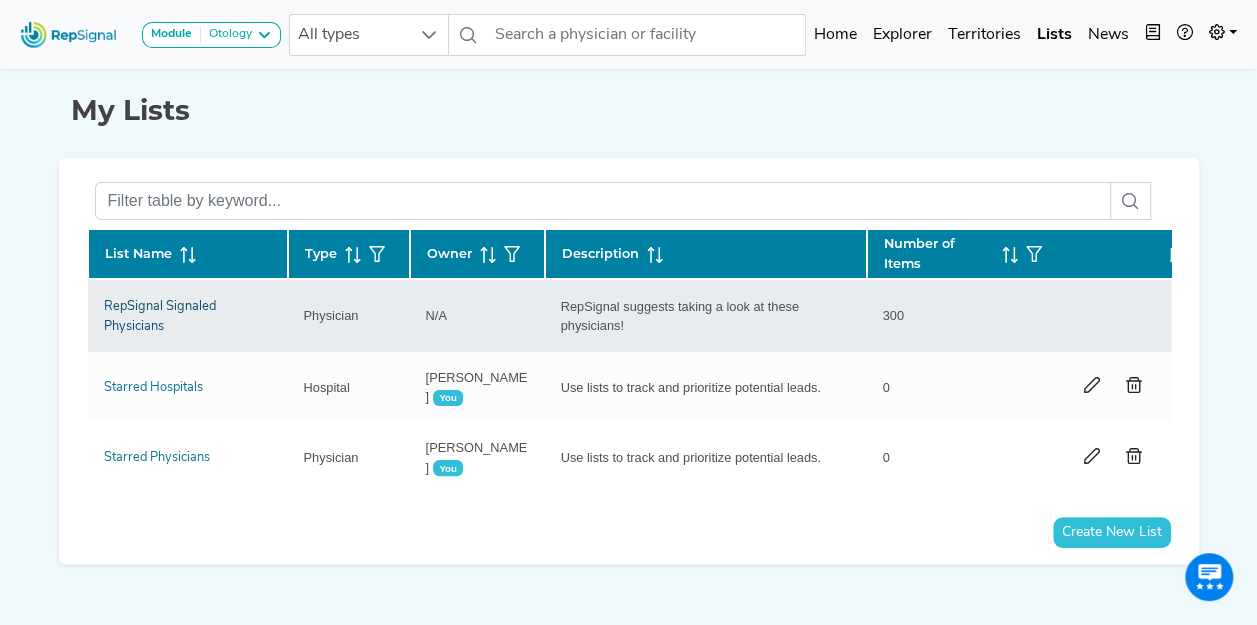 click on "RepSignal Signaled Physicians" 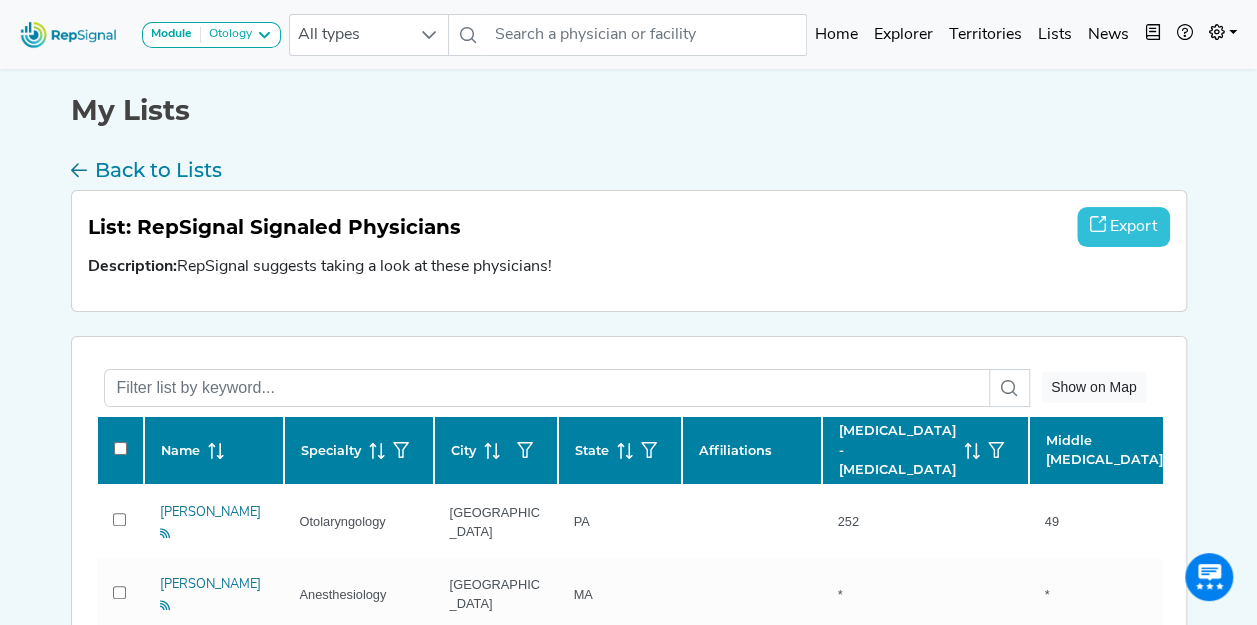 checkbox on "false" 